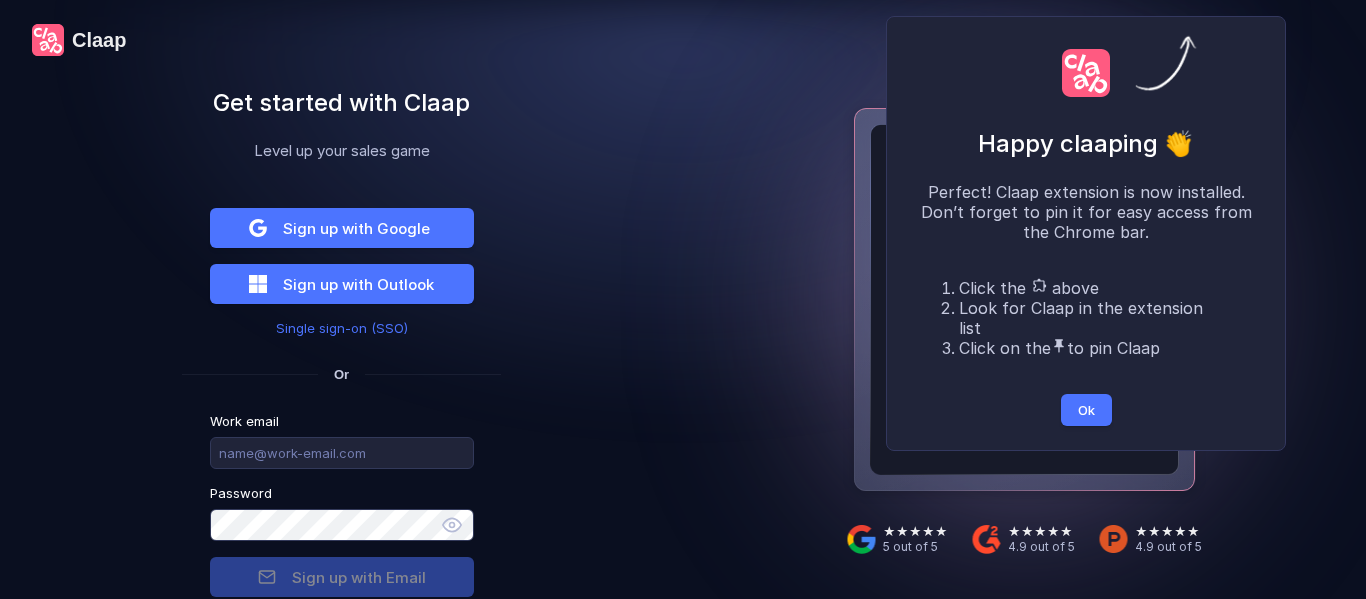 scroll, scrollTop: 0, scrollLeft: 0, axis: both 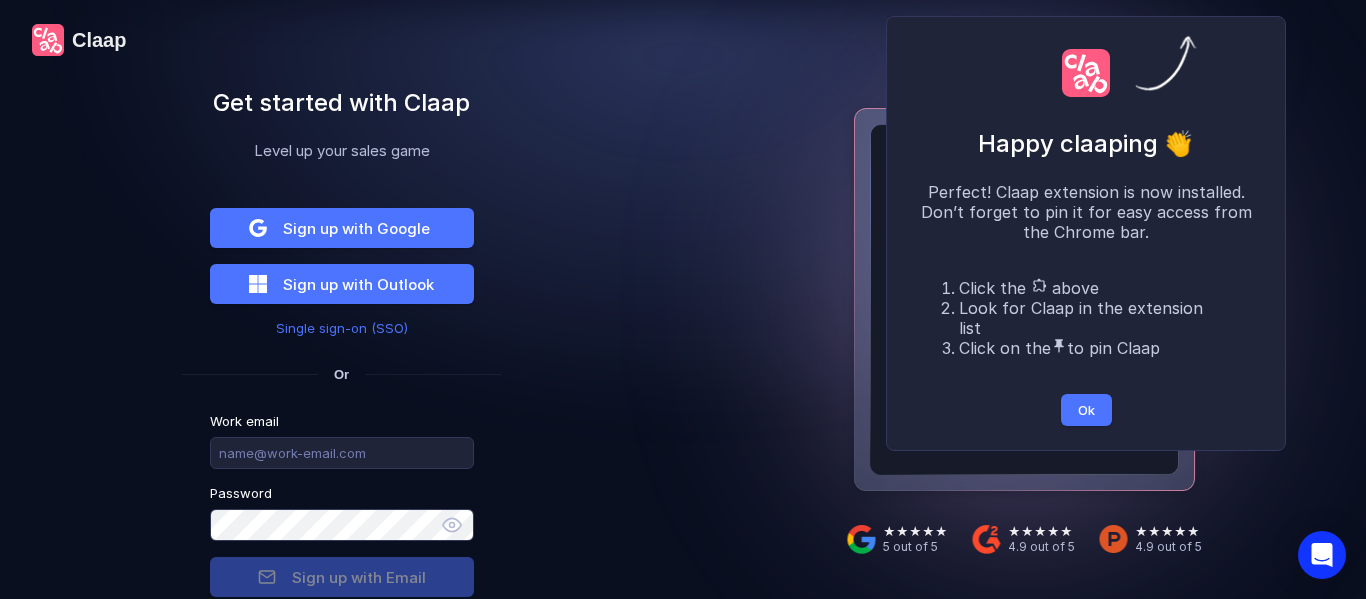 click on "Happy claaping 👏 Perfect! Claap extension is now installed. Don’t forget to pin it for easy access from the Chrome bar. Click the     above Look for Claap in the extension list Click on the   to pin Claap Ok" at bounding box center [683, 299] 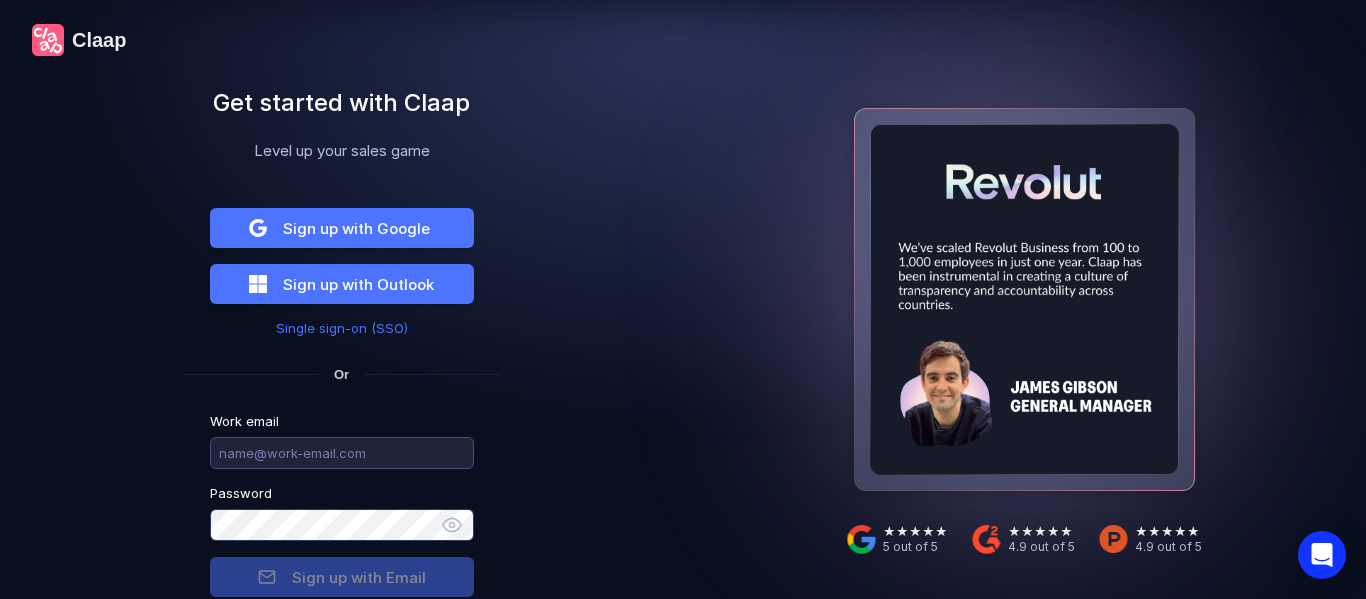 click at bounding box center (342, 453) 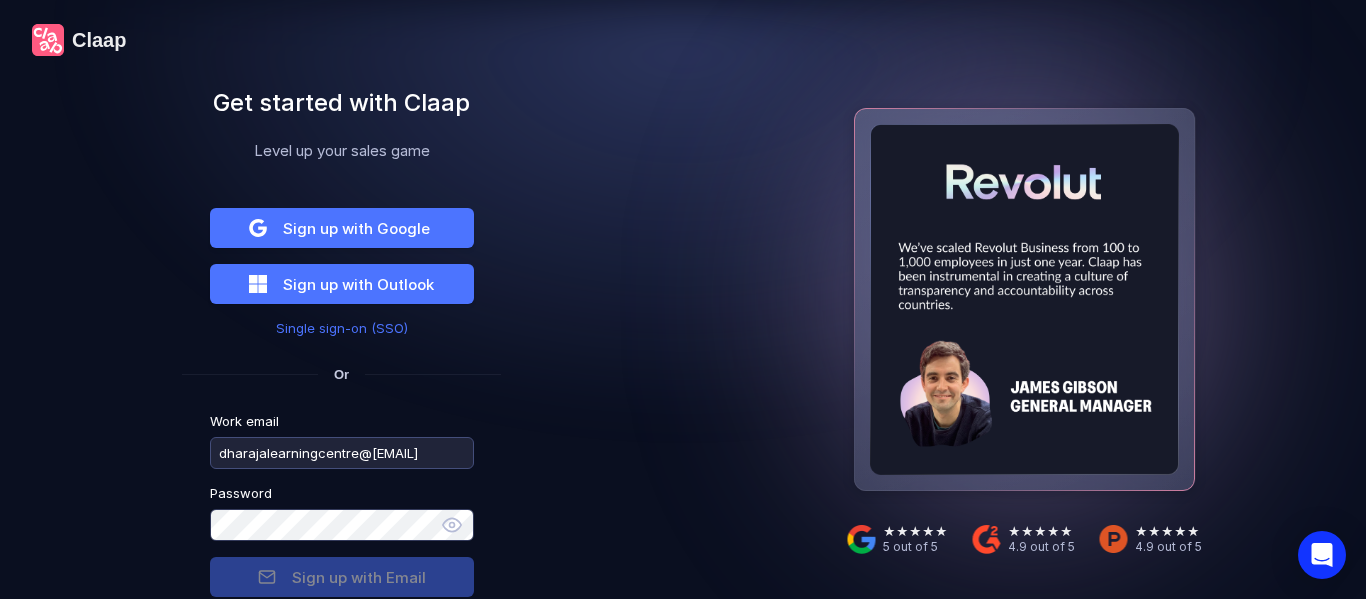 type on "dharajalearningcentre@[EMAIL]" 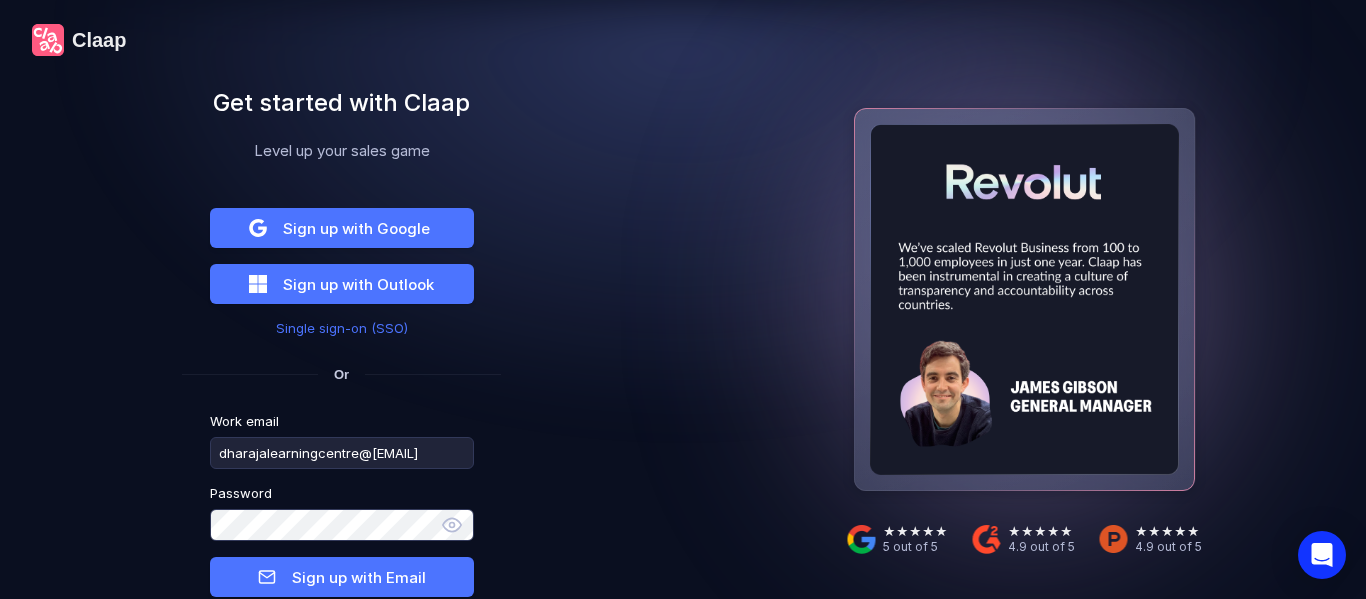 click on "Or" at bounding box center (341, 374) 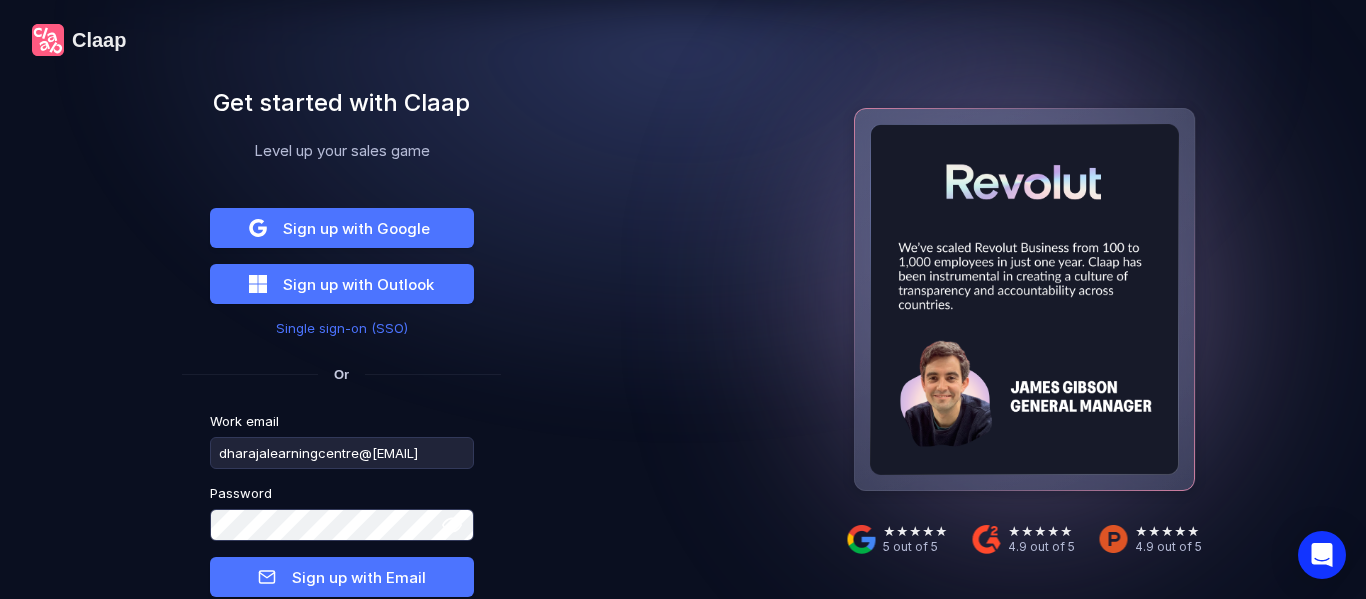 click at bounding box center [452, 525] 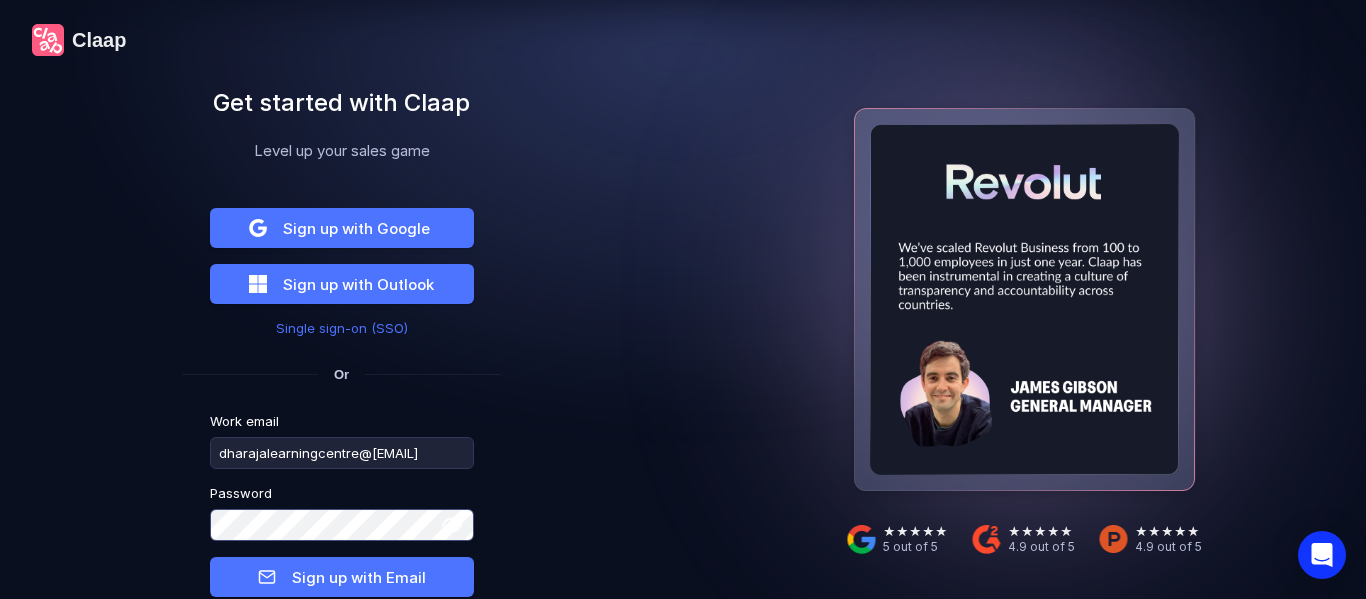scroll, scrollTop: 117, scrollLeft: 0, axis: vertical 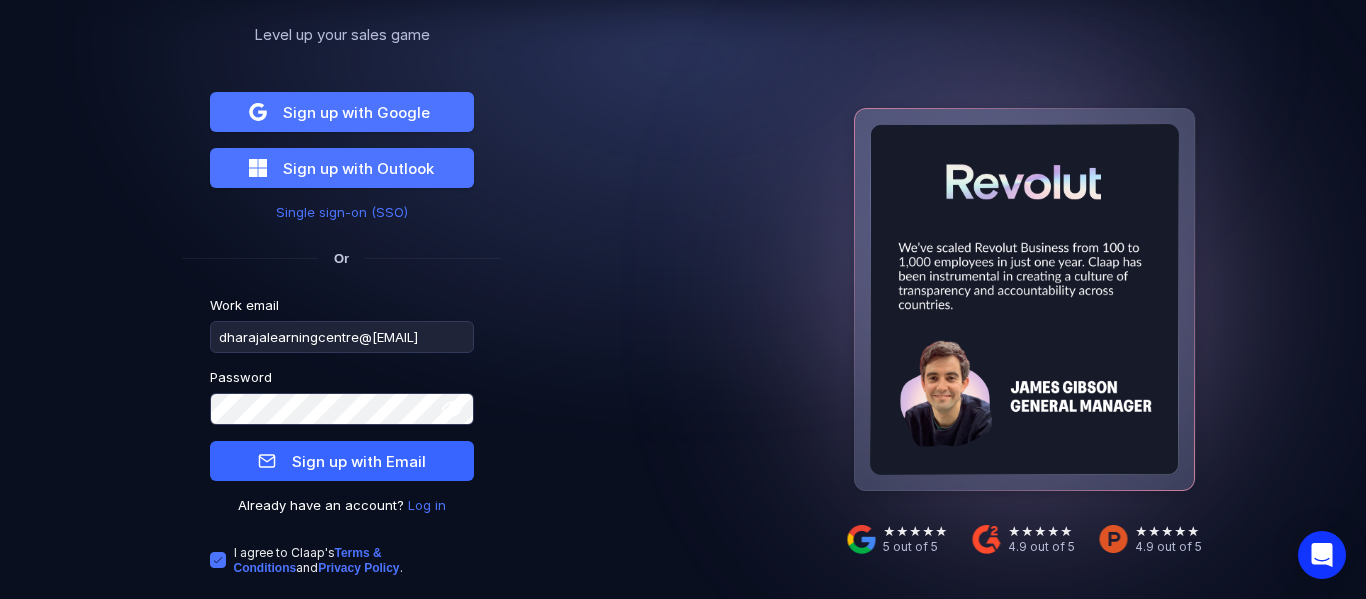 click on "Sign up with Email" at bounding box center [359, 461] 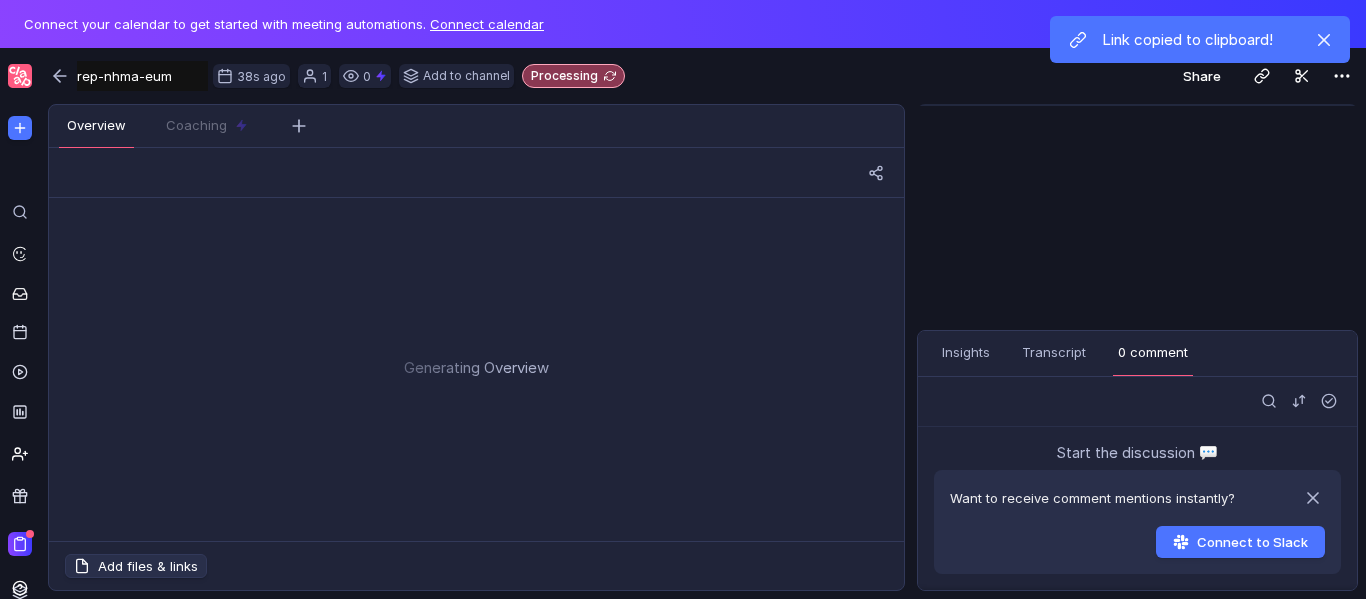 scroll, scrollTop: 0, scrollLeft: 0, axis: both 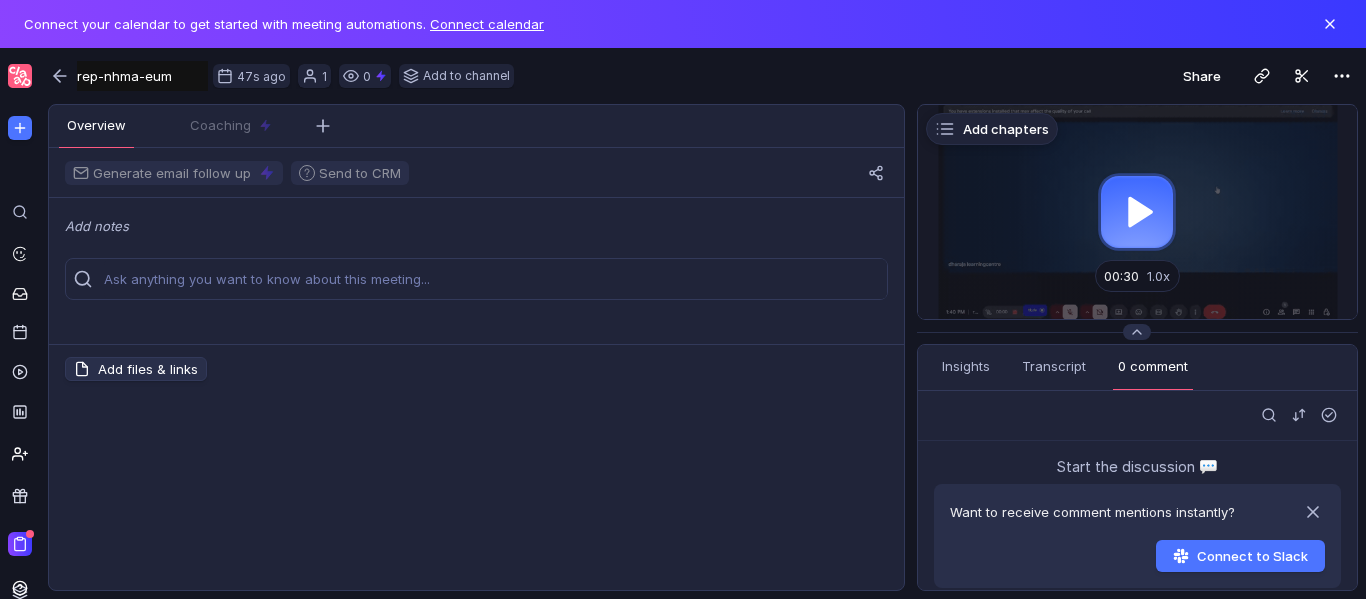 click at bounding box center [1137, 212] 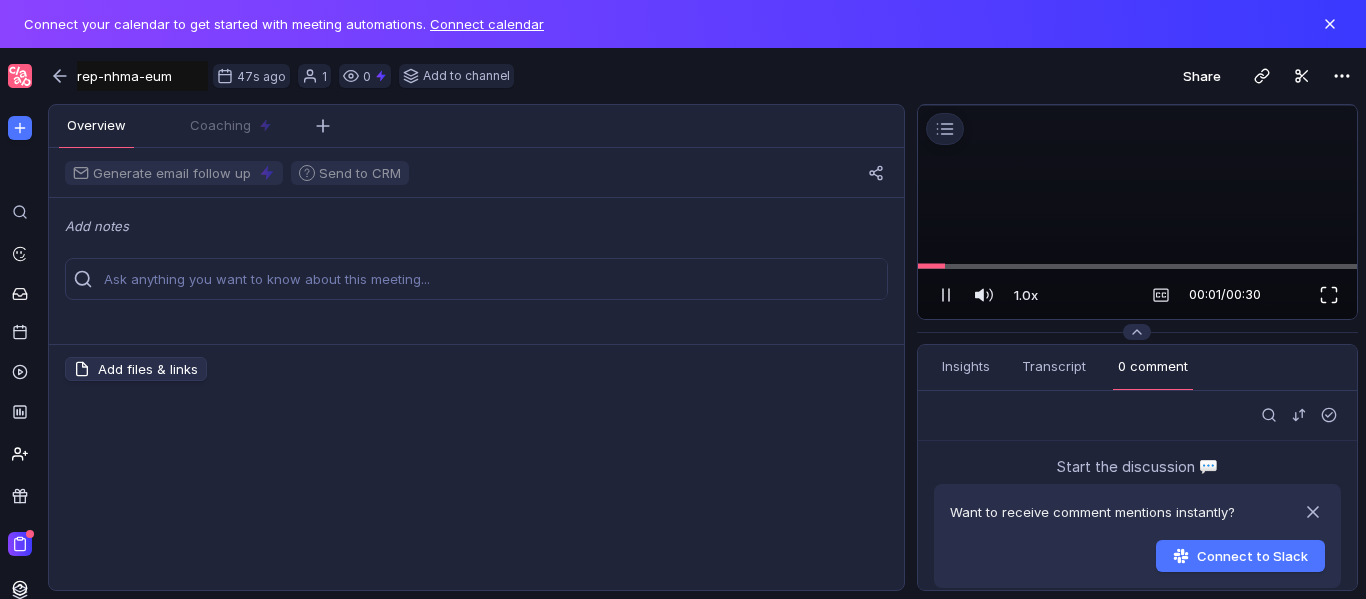 click at bounding box center (1329, 295) 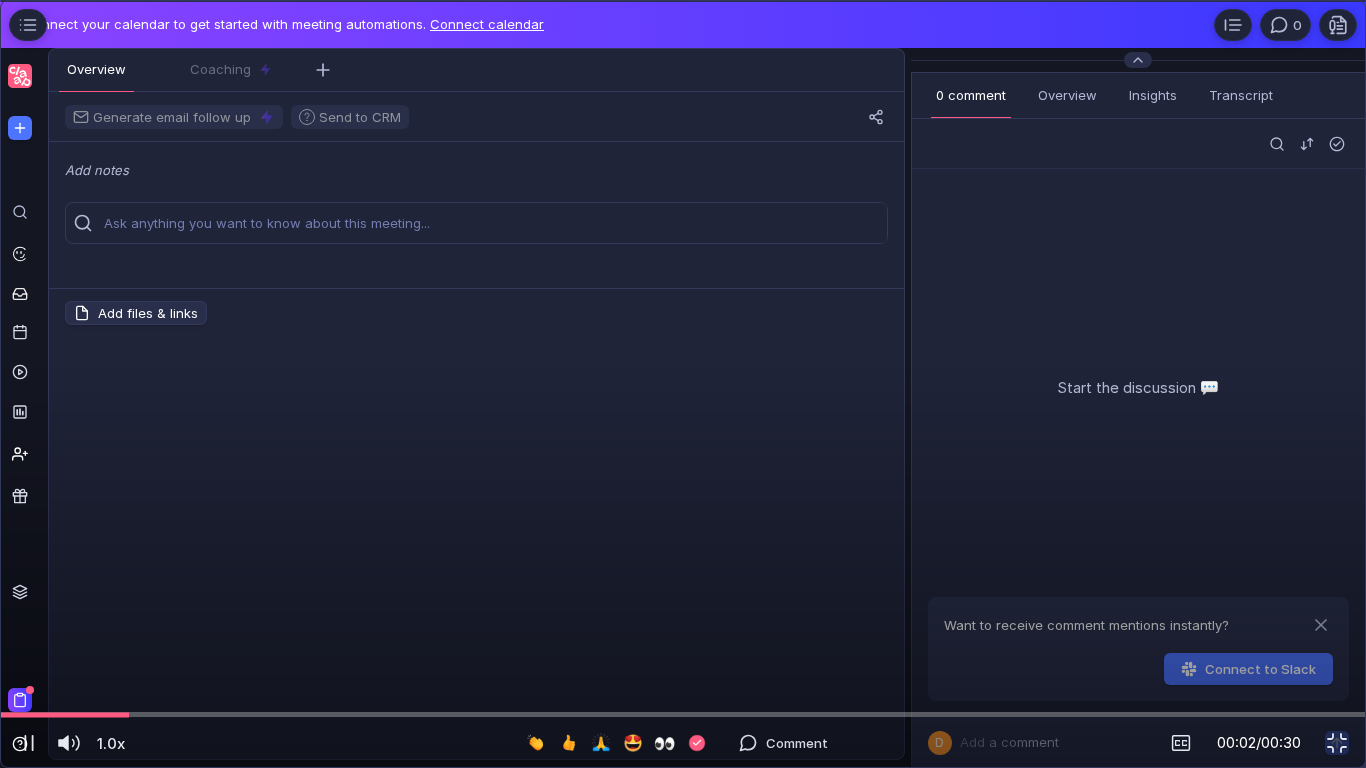click at bounding box center (683, 1) 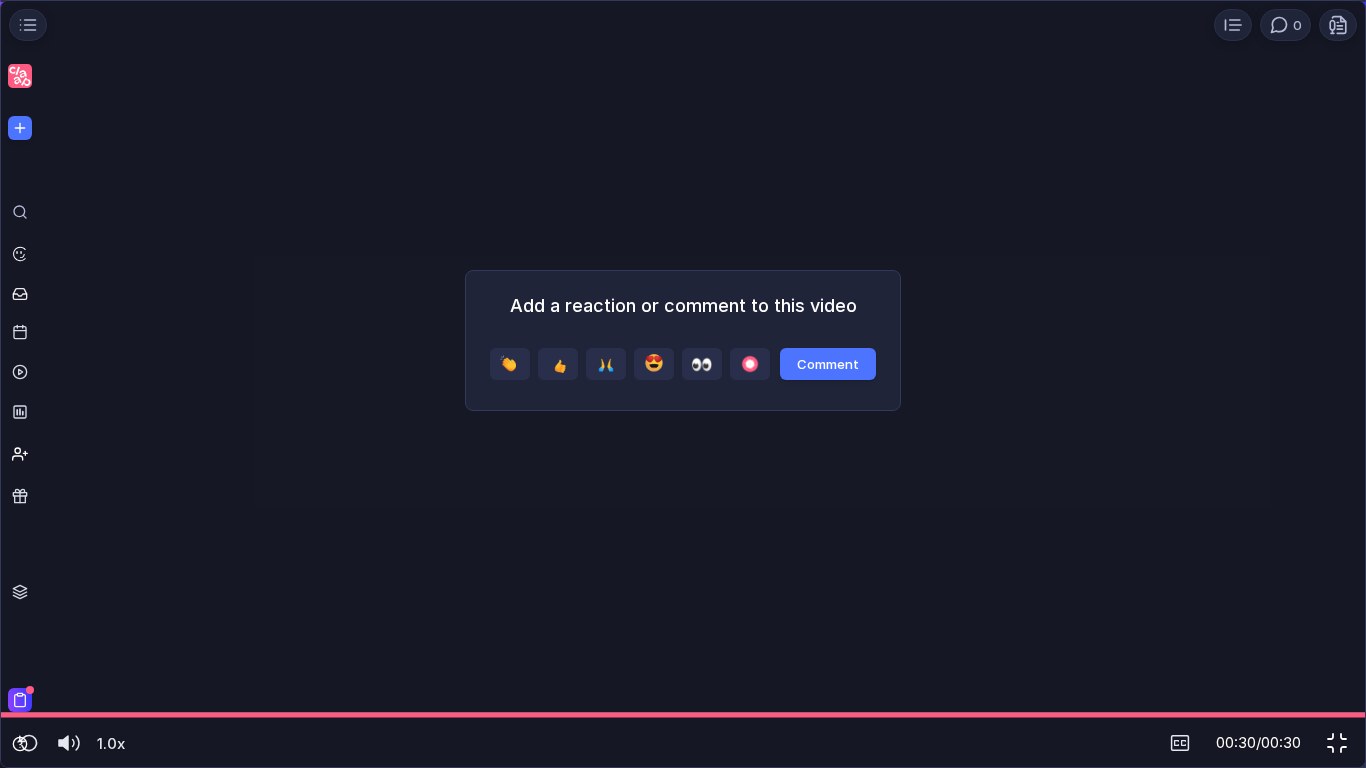 click at bounding box center (1337, 743) 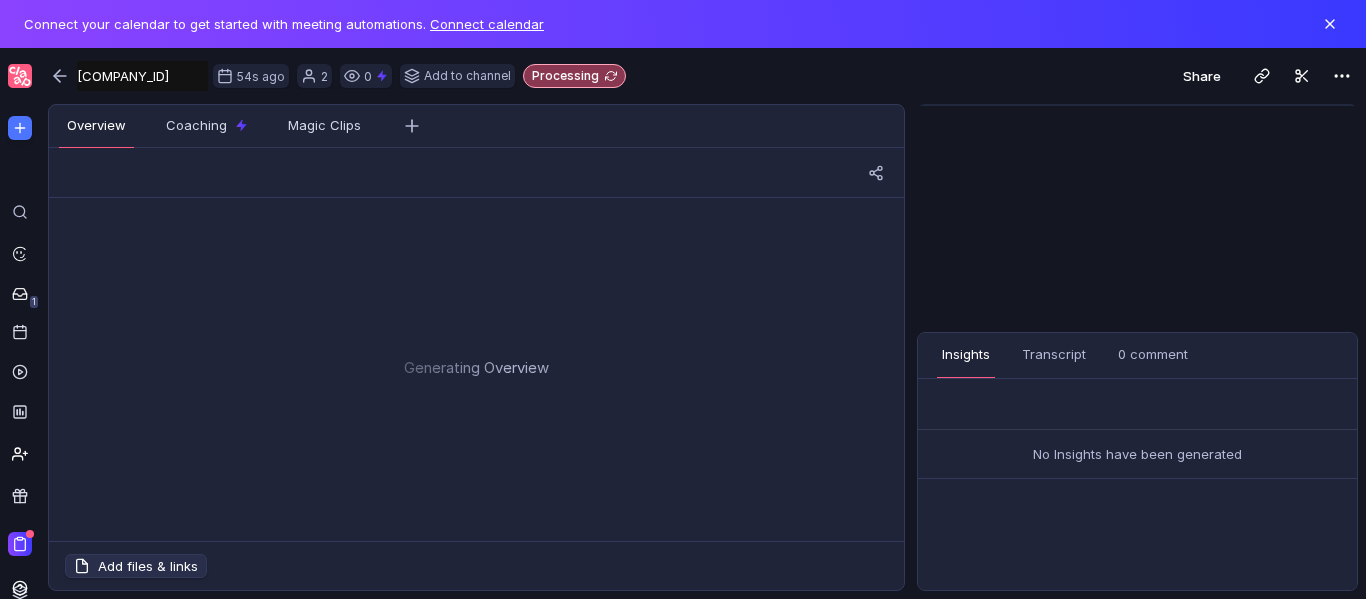 scroll, scrollTop: 0, scrollLeft: 0, axis: both 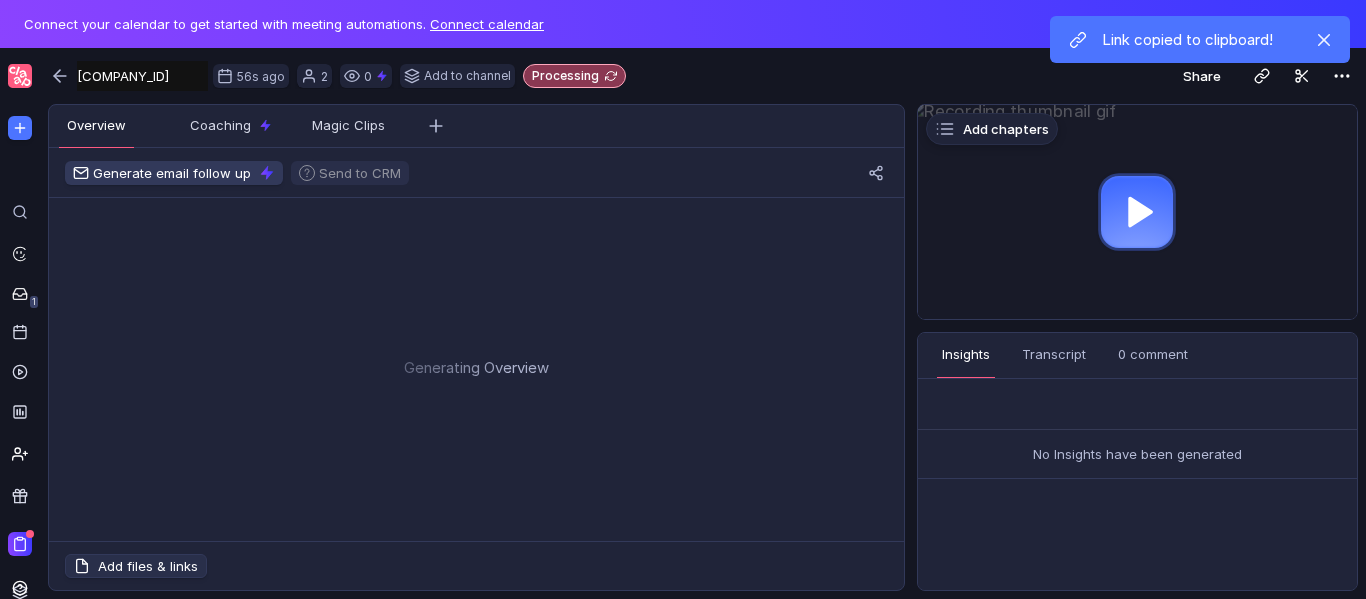 click at bounding box center (1137, 212) 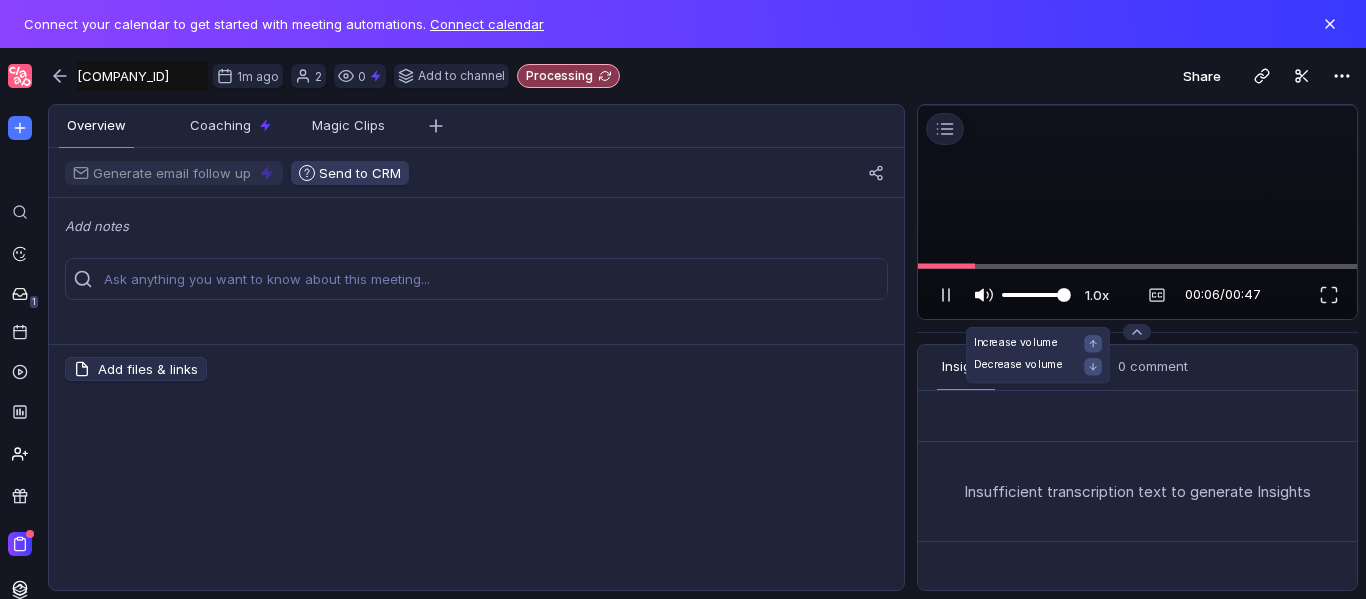 click on "1.0x 1.0x" at bounding box center [1022, 295] 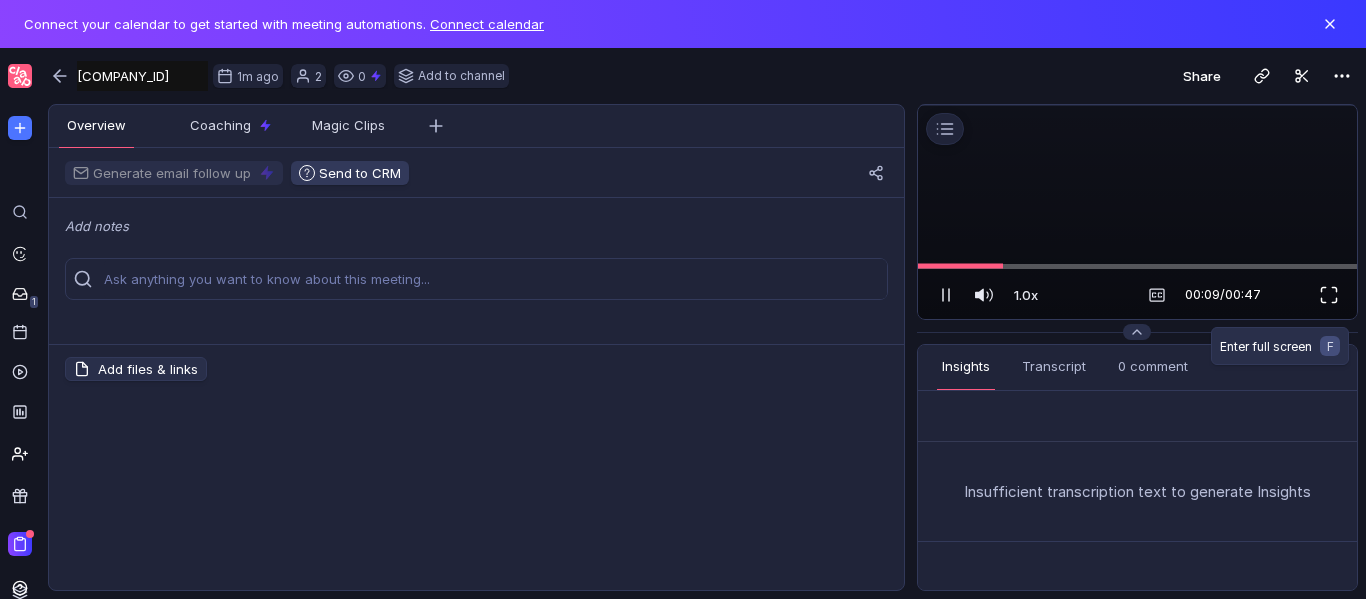 click at bounding box center (1329, 295) 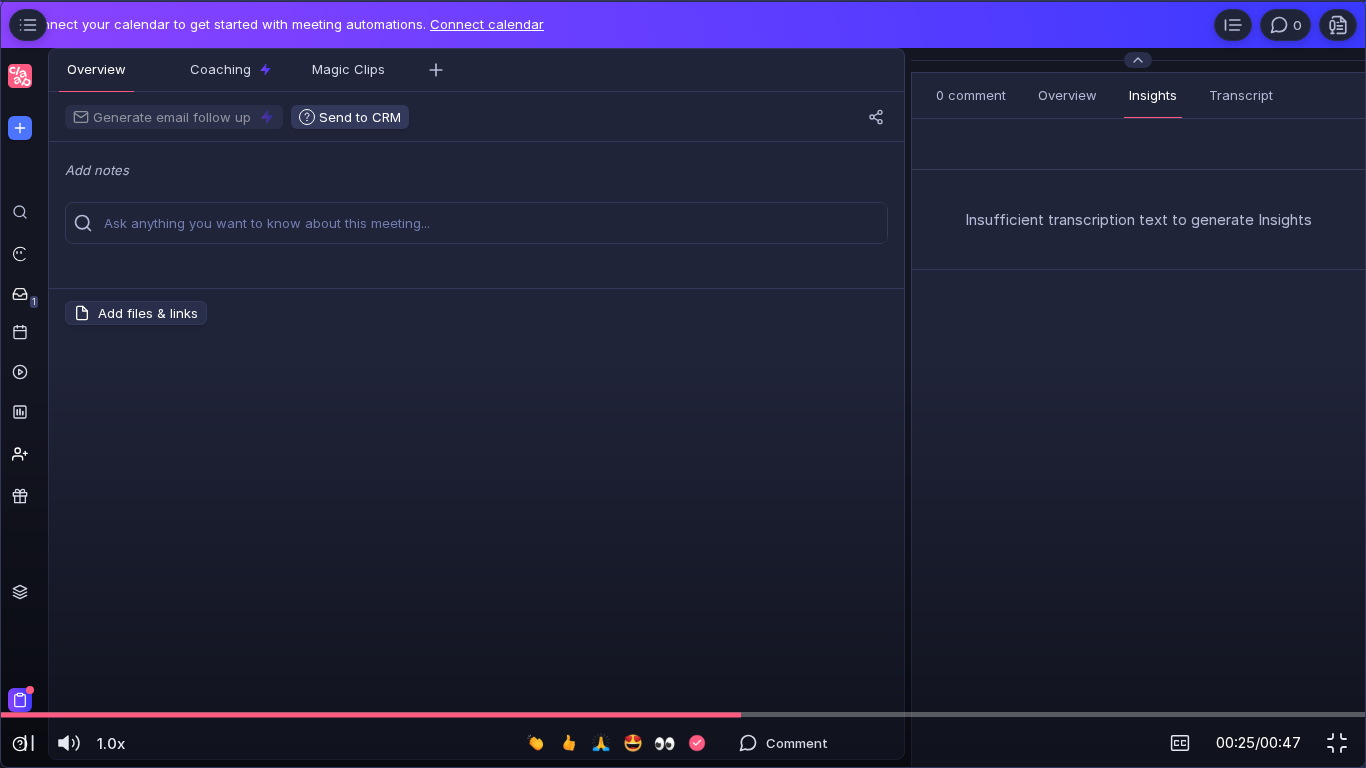 click at bounding box center [683, 1] 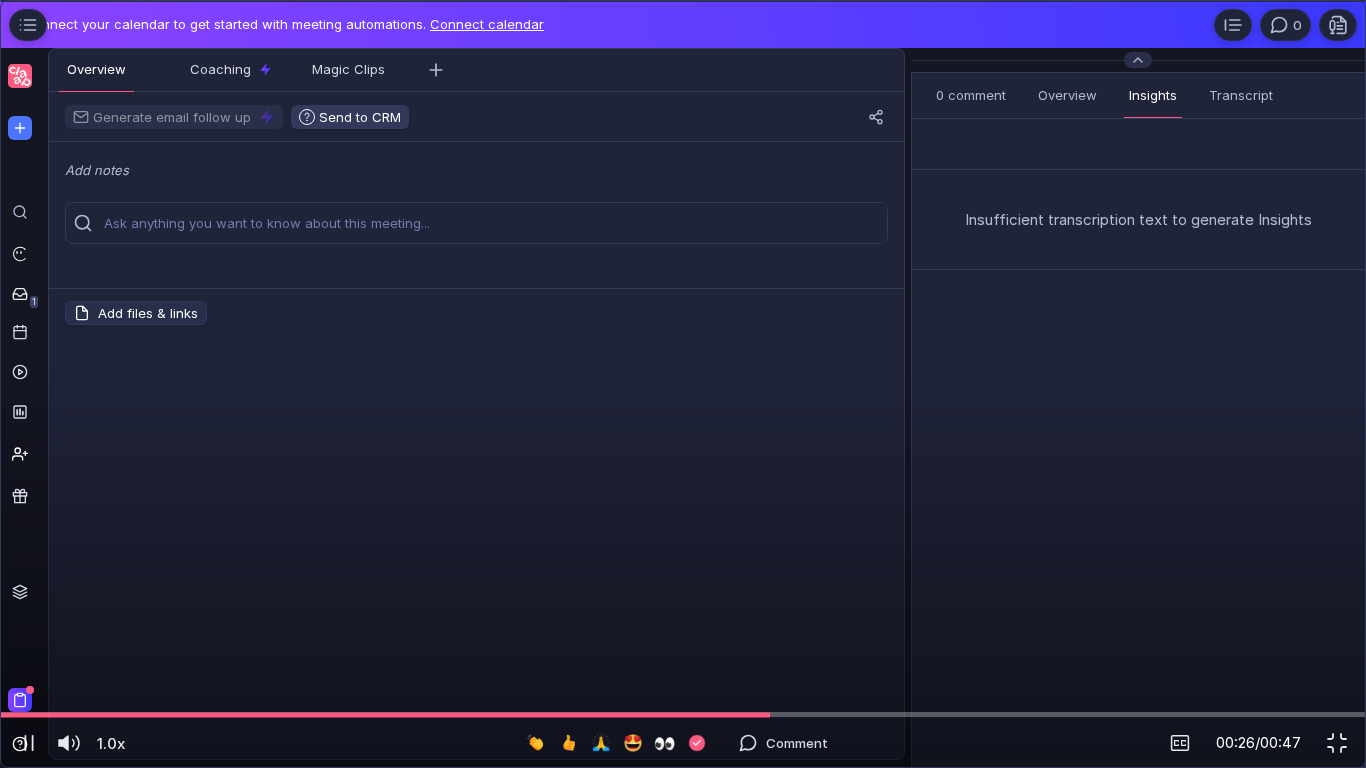 click at bounding box center (683, 1) 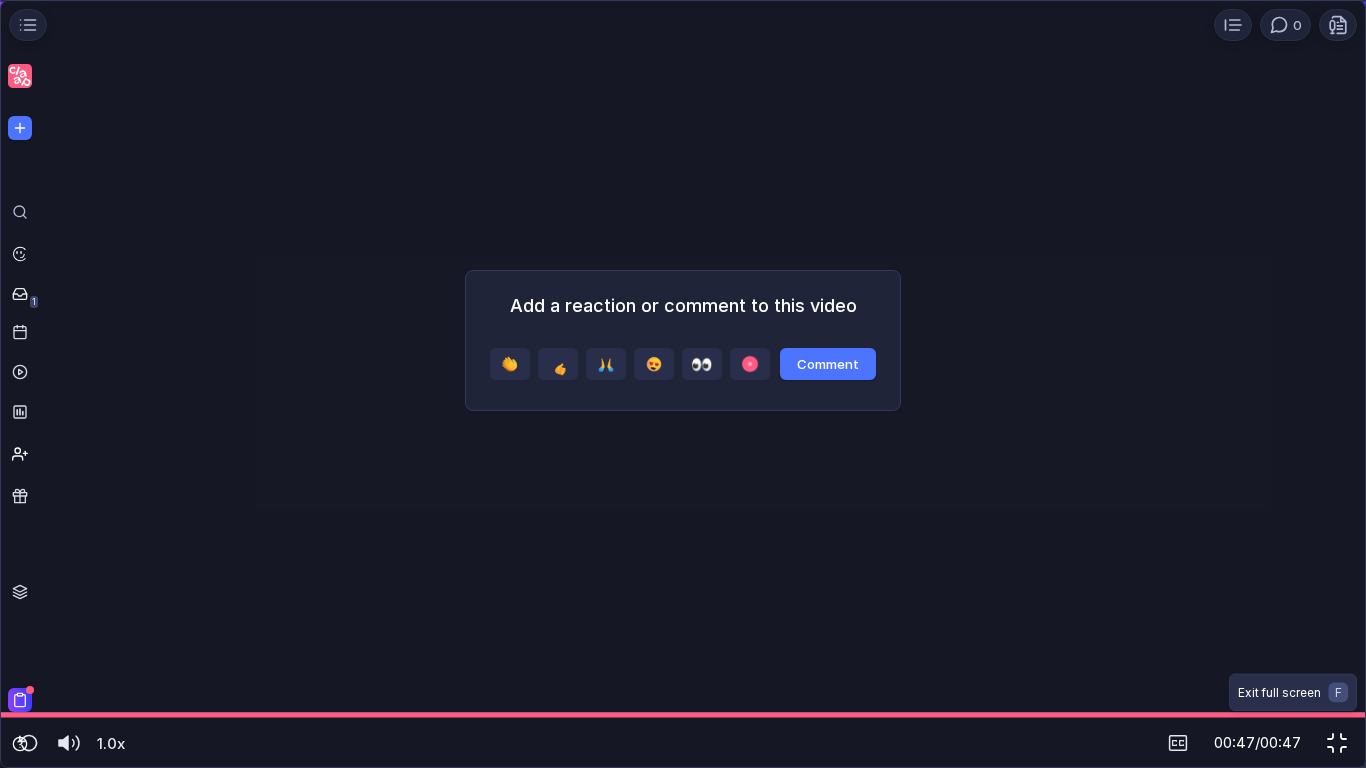 click at bounding box center (1337, 743) 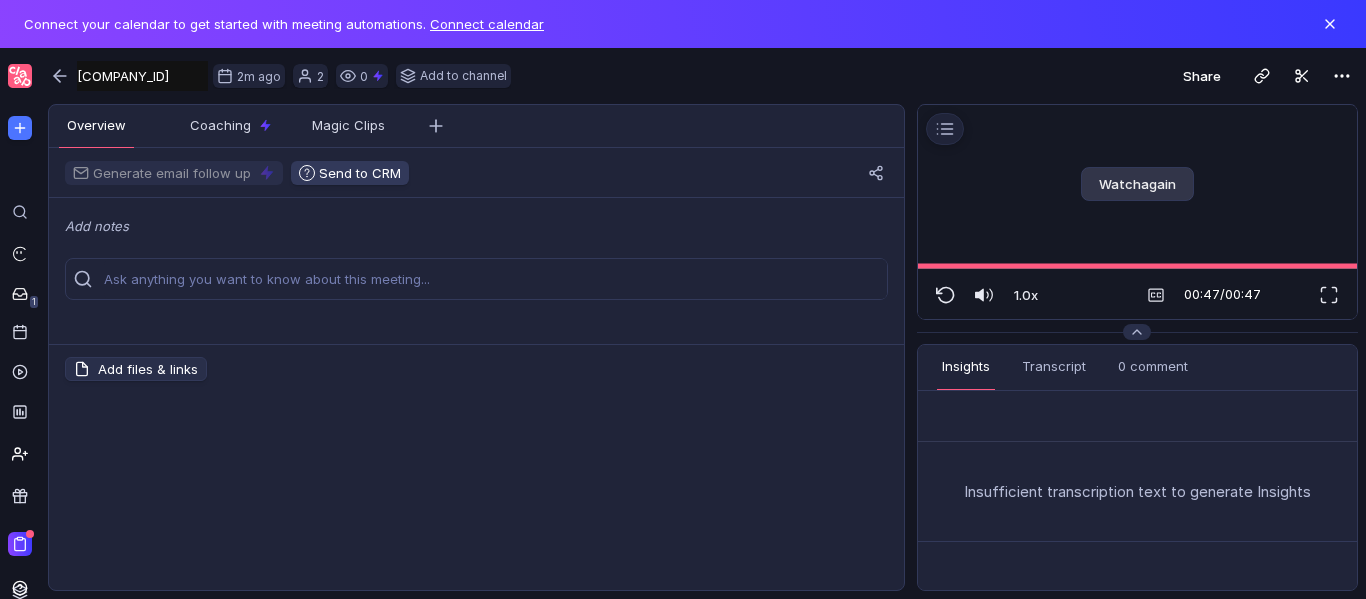 click on "Watch  again" at bounding box center (1137, 184) 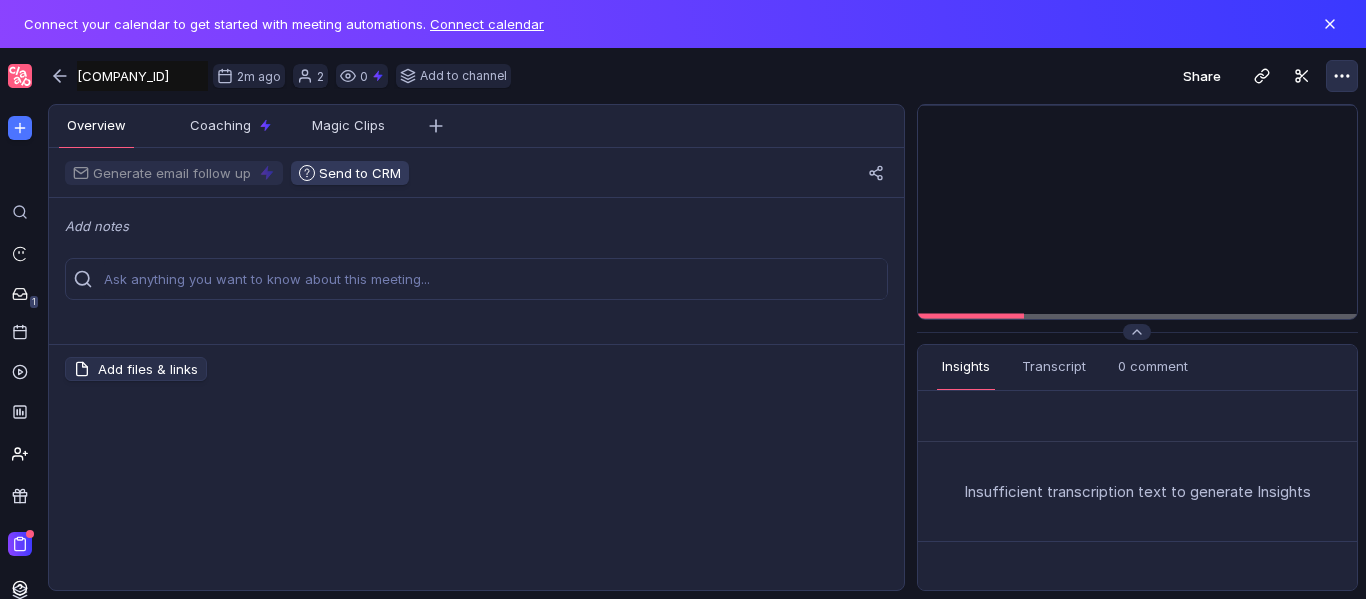 click at bounding box center (1342, 76) 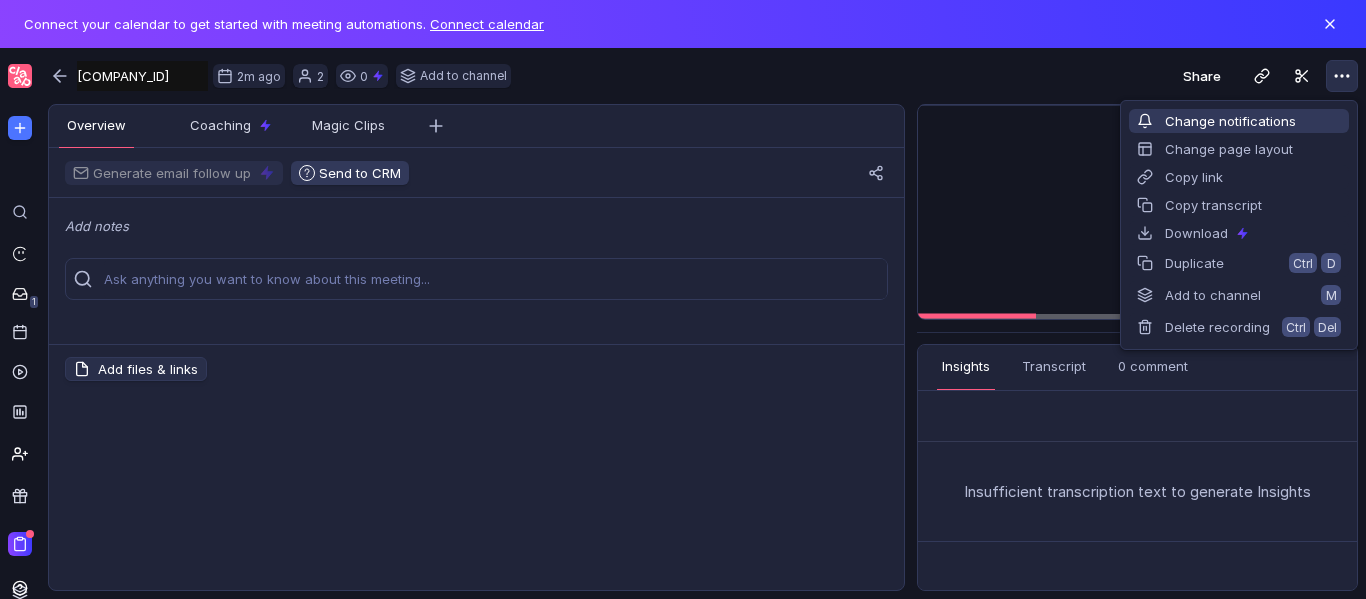 click on "Change notifications" at bounding box center [1239, 121] 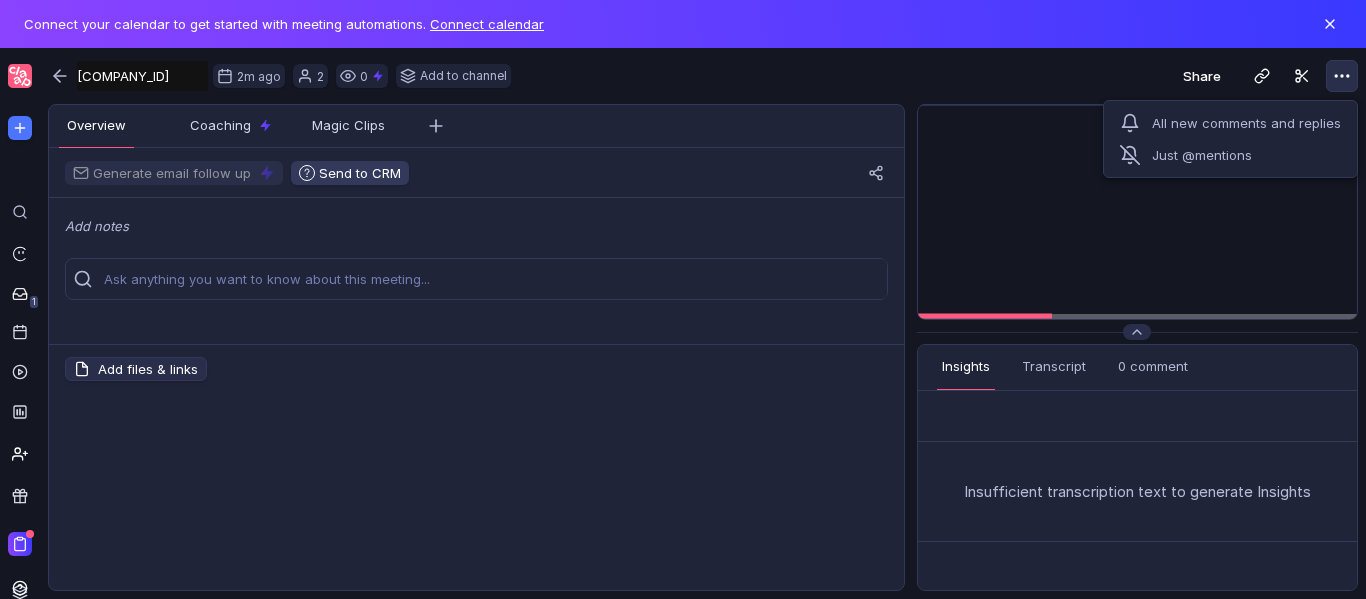 click at bounding box center [1342, 76] 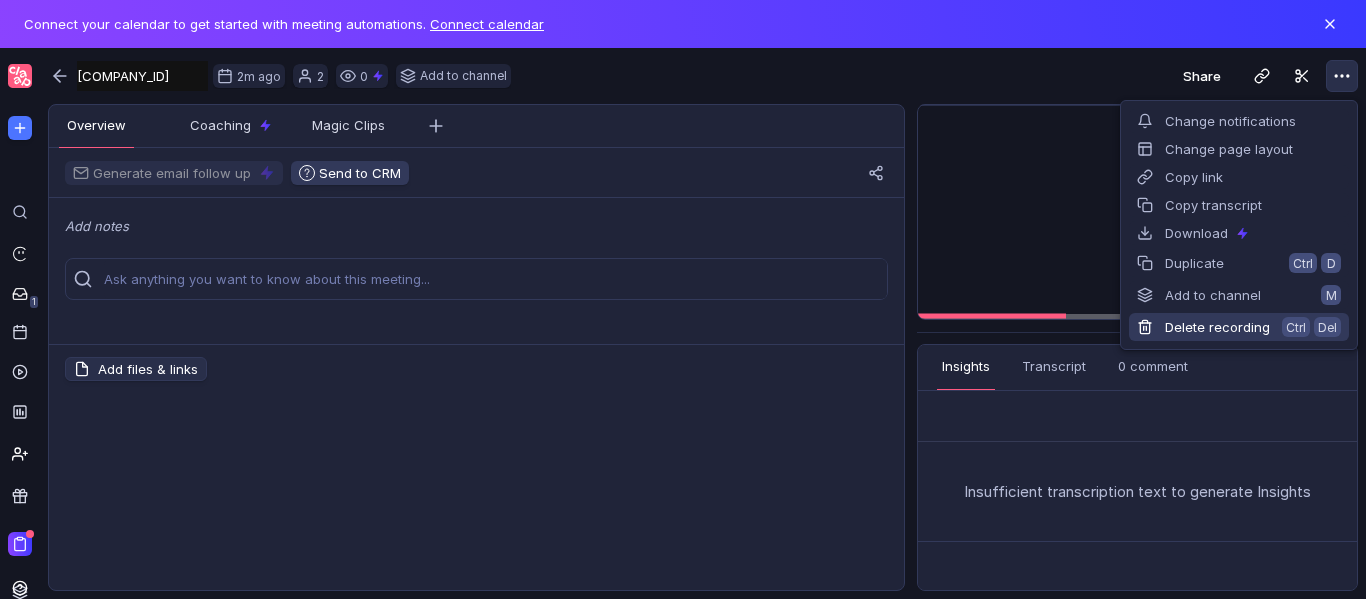 click on "Delete recording Ctrl Del" at bounding box center (1239, 327) 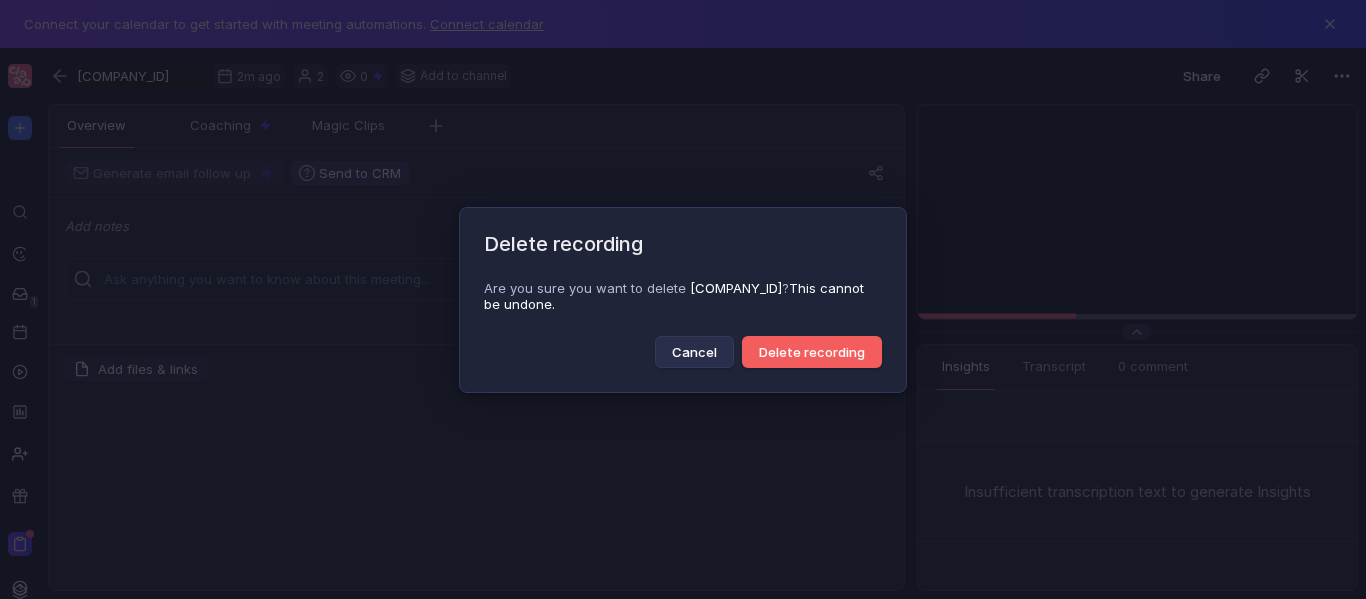 click on "Delete recording Are you sure you want to delete   [COMPANY_ID] ?  This cannot be undone. Cancel Delete recording" at bounding box center [683, 299] 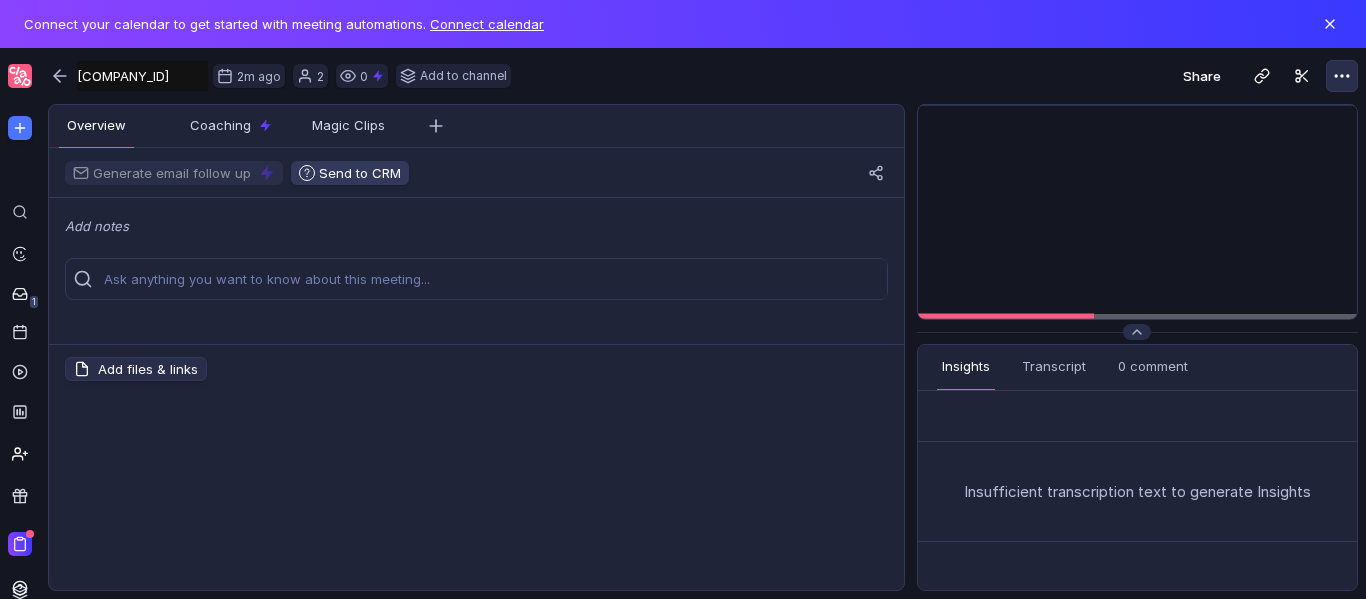 click at bounding box center (1342, 76) 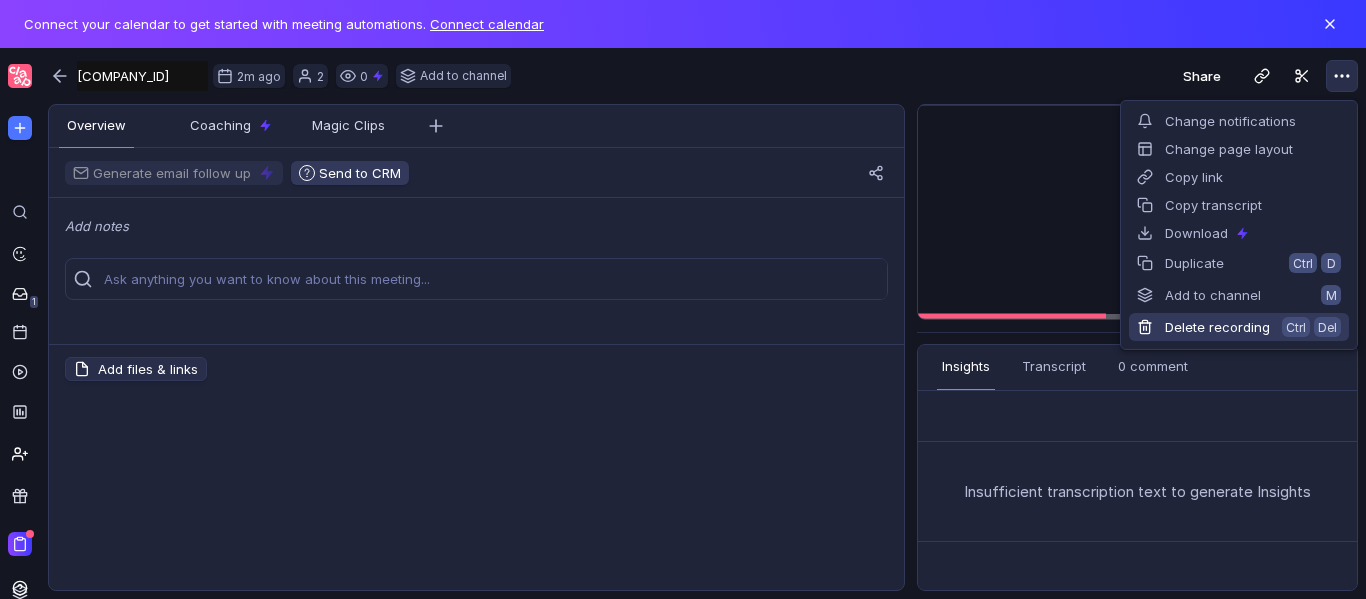 click on "Delete recording Ctrl Del" at bounding box center (1239, 327) 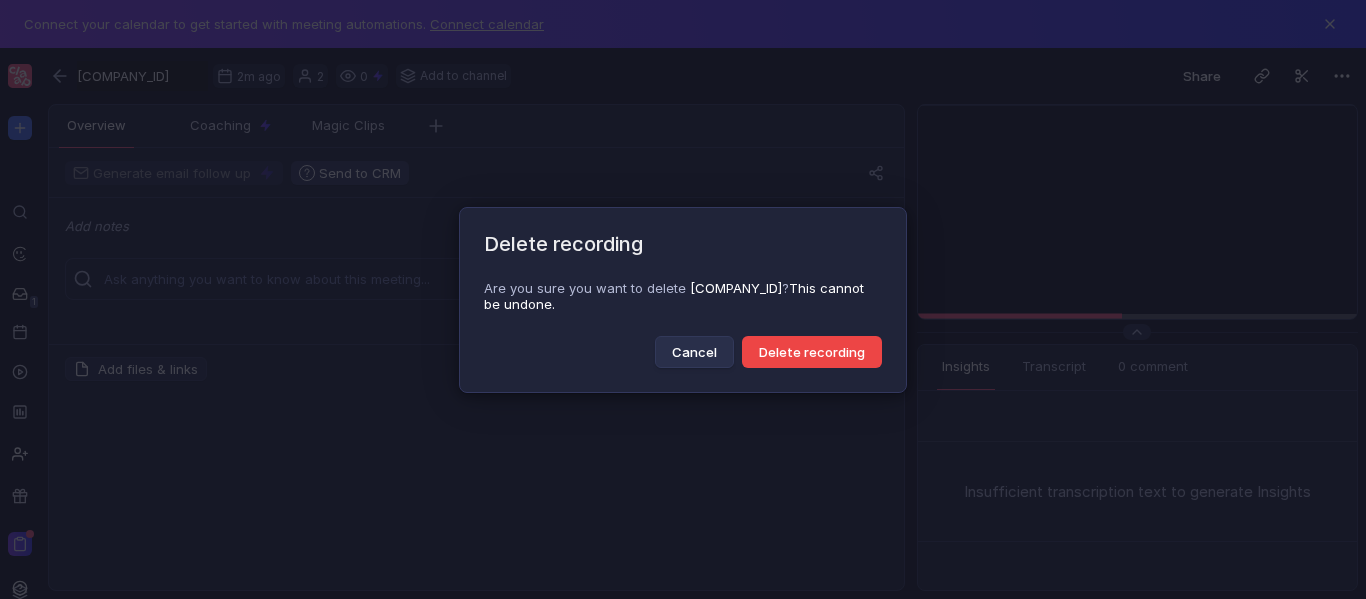 click on "Delete recording" at bounding box center (812, 352) 